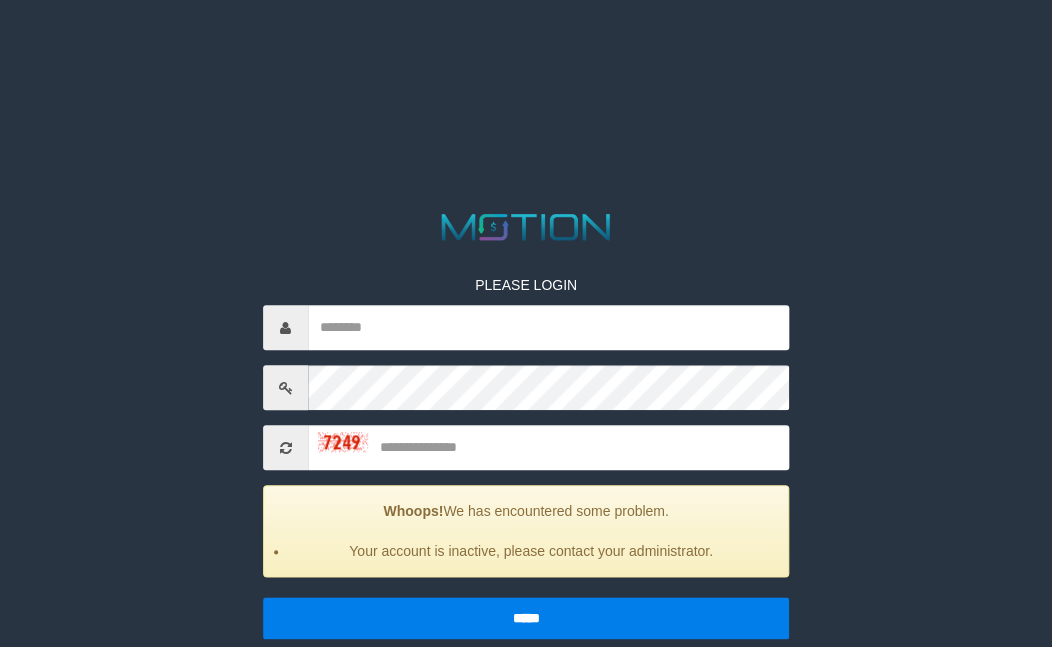 scroll, scrollTop: 42, scrollLeft: 0, axis: vertical 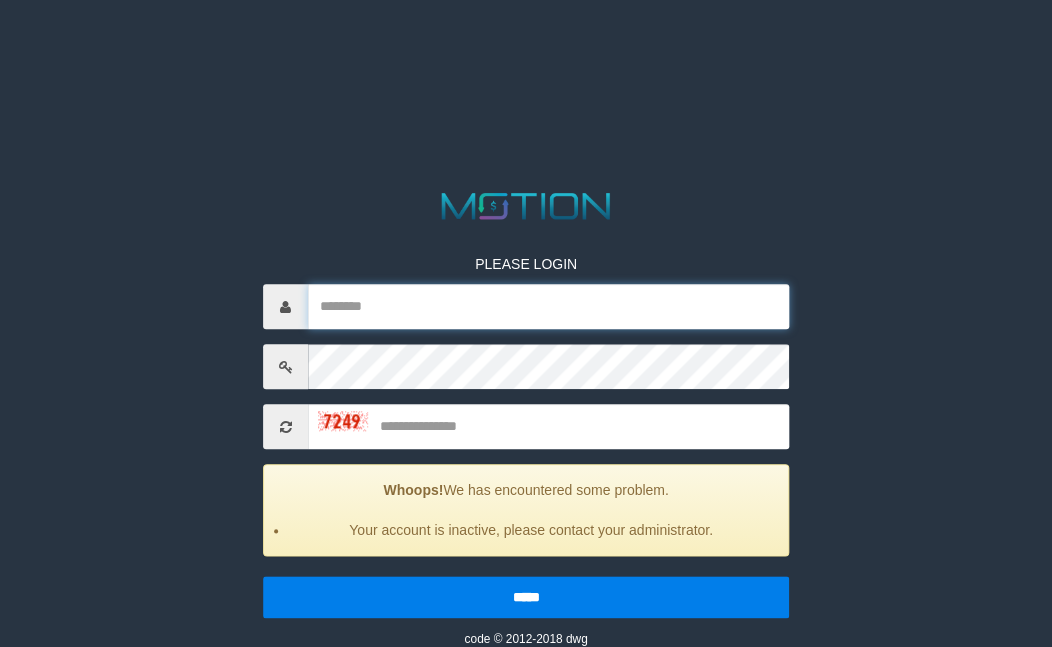 type on "*********" 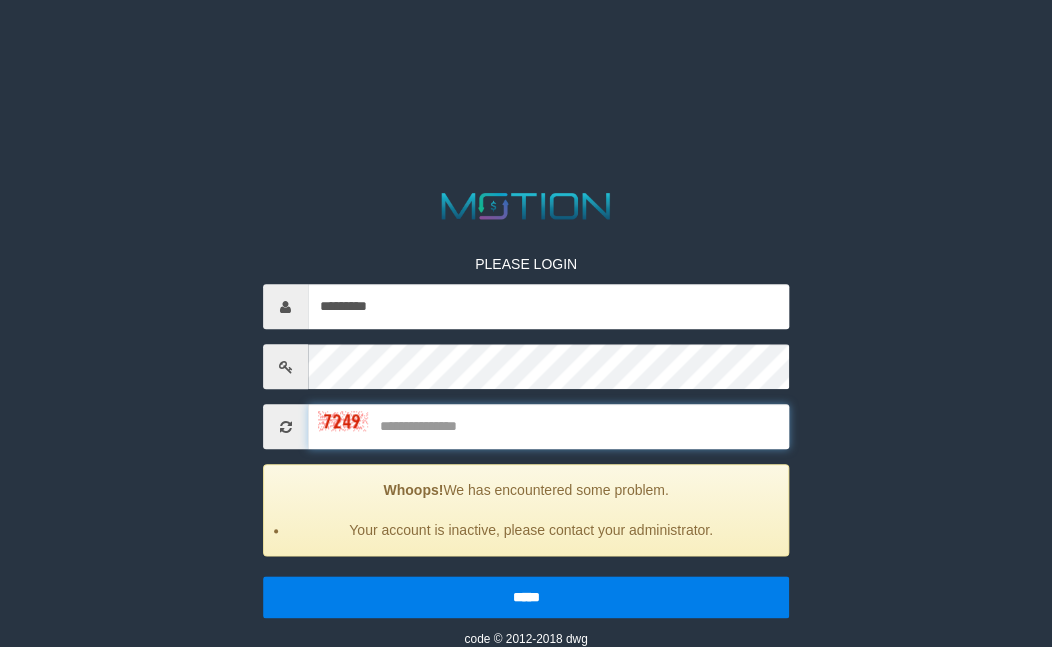 click at bounding box center (548, 426) 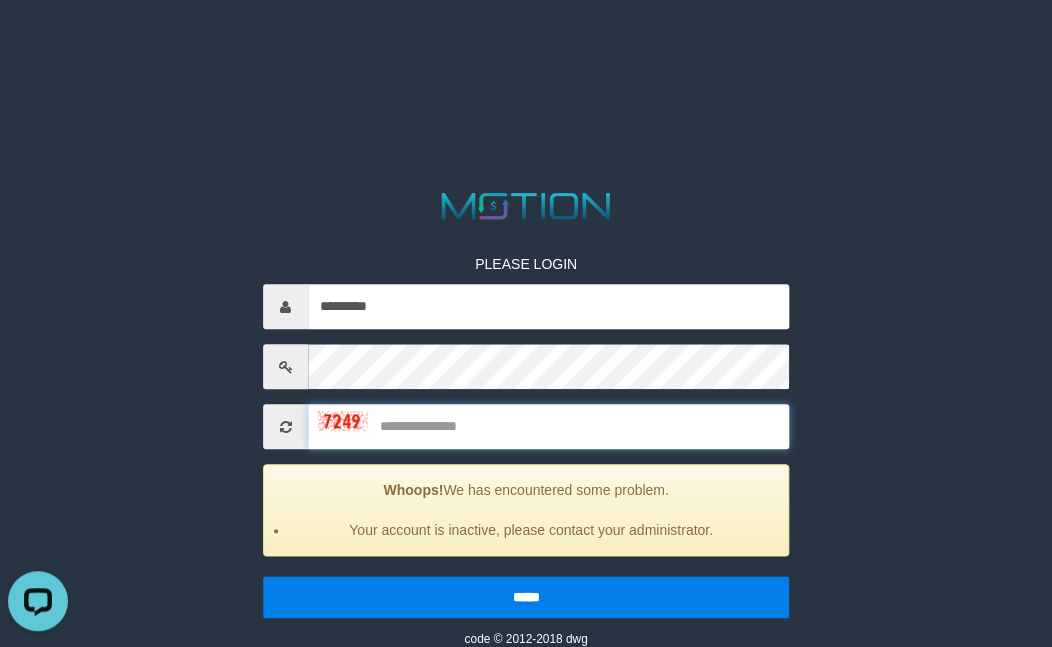 scroll, scrollTop: 0, scrollLeft: 0, axis: both 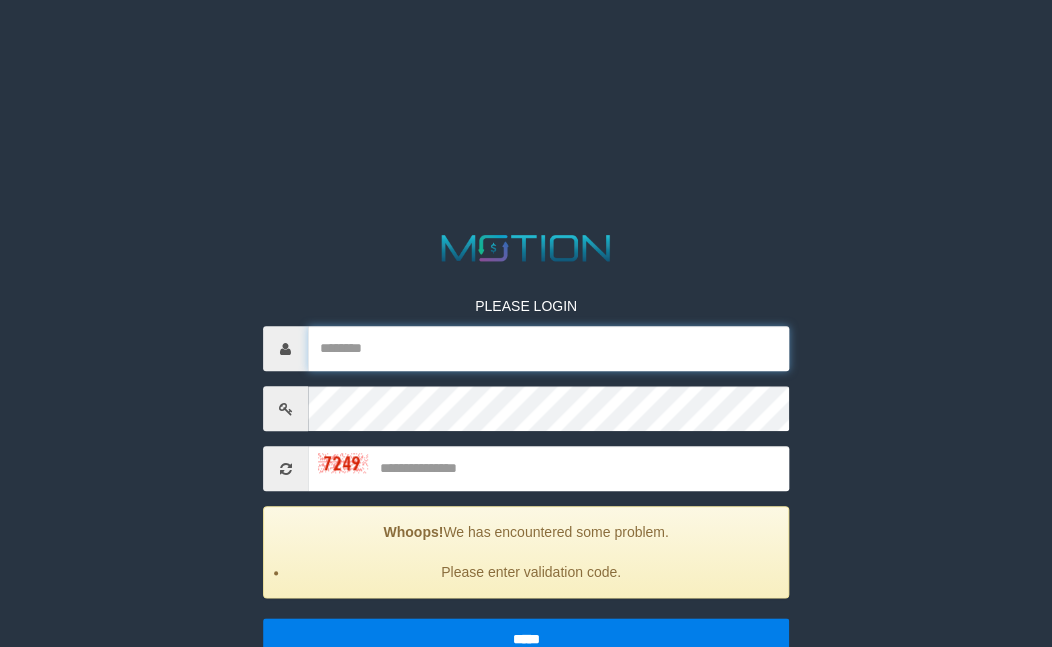 type on "*********" 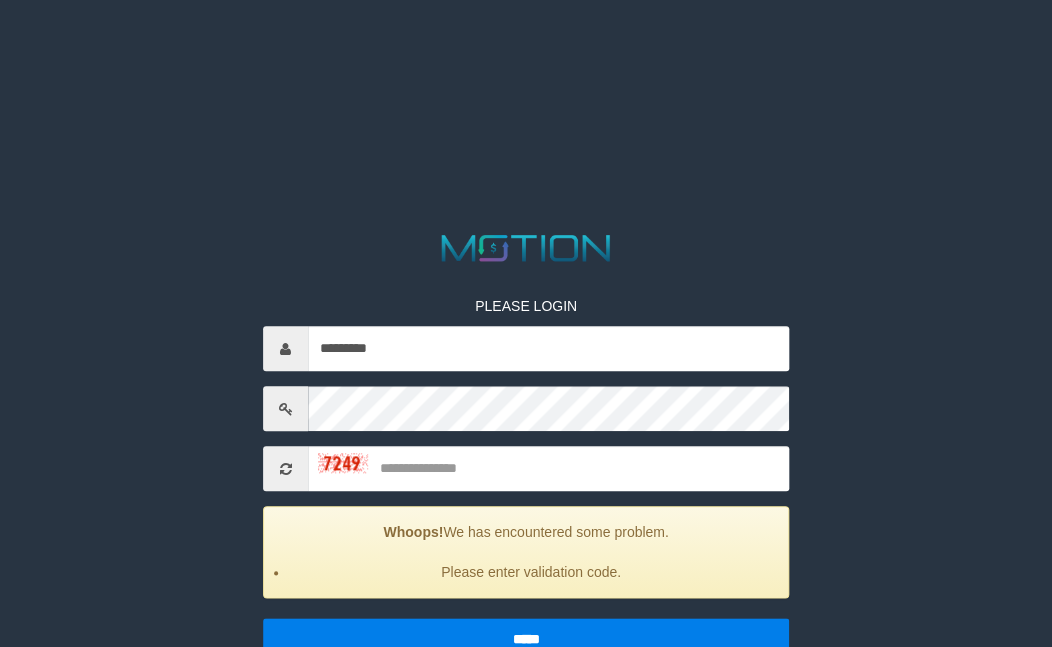click on "PLEASE LOGIN
[PASSWORD]
Whoops!  We has encountered some problem.
Please enter validation code.
[CODE]
code © 2012-2018 dwg" at bounding box center [526, 478] 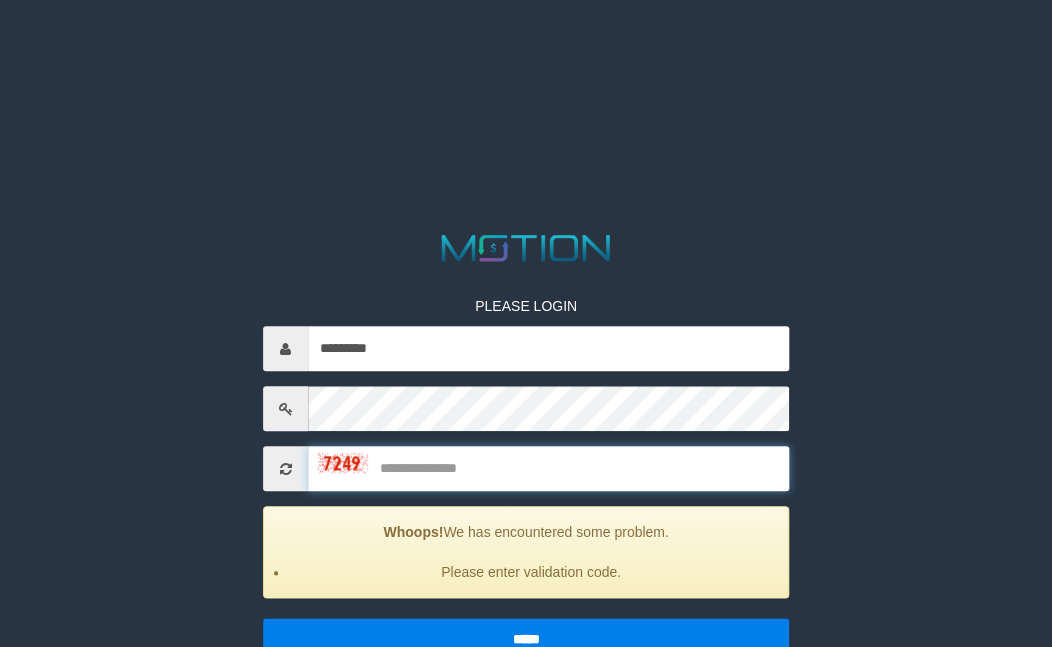 click at bounding box center [548, 468] 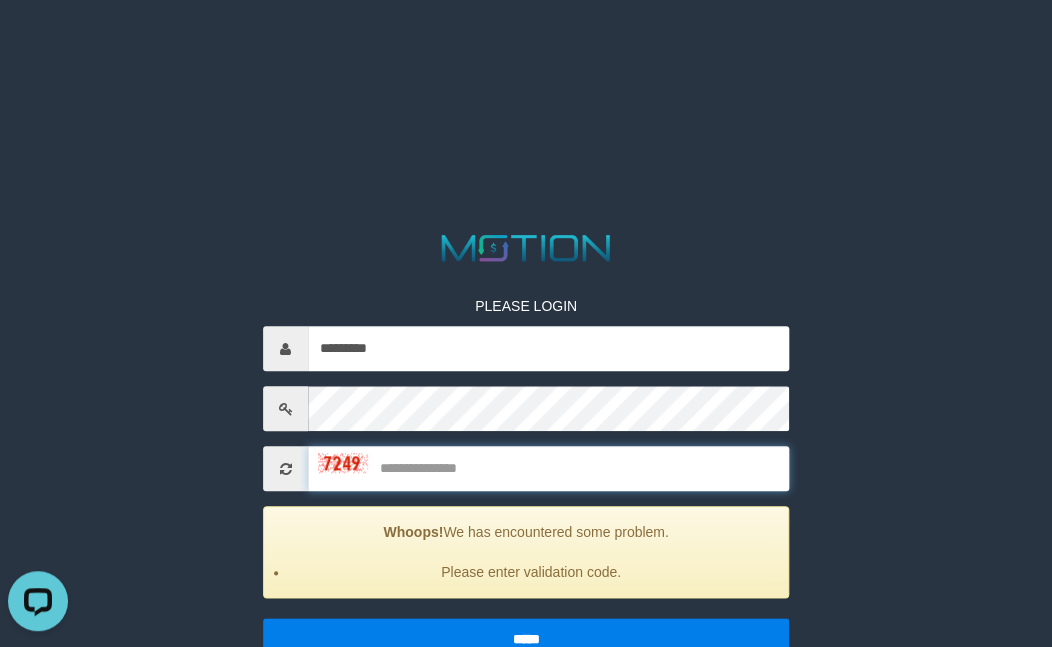 scroll, scrollTop: 0, scrollLeft: 0, axis: both 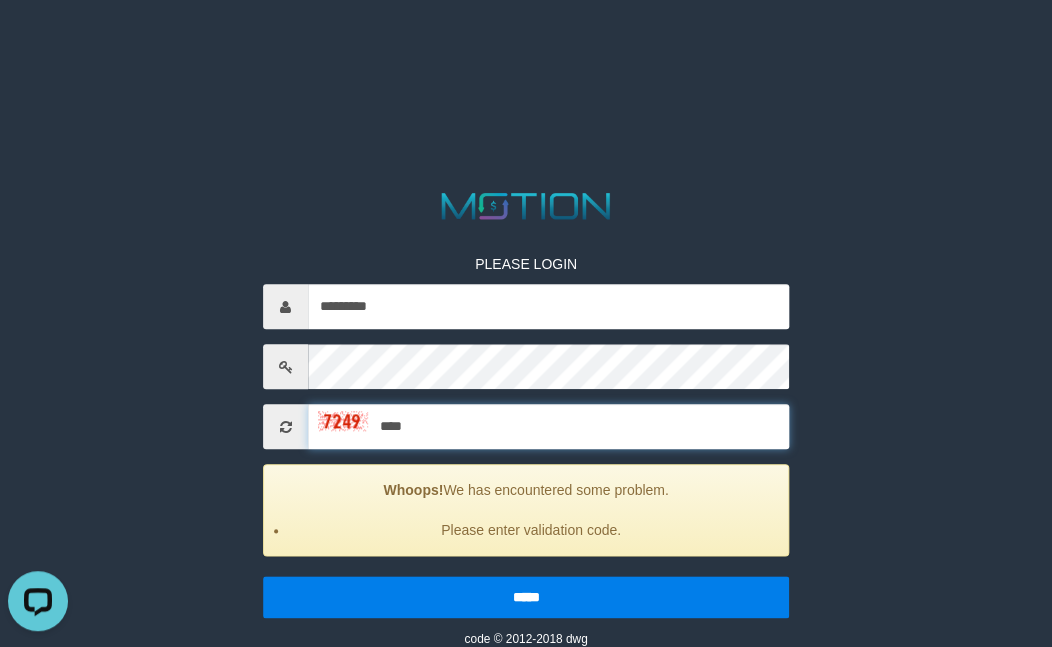 type on "****" 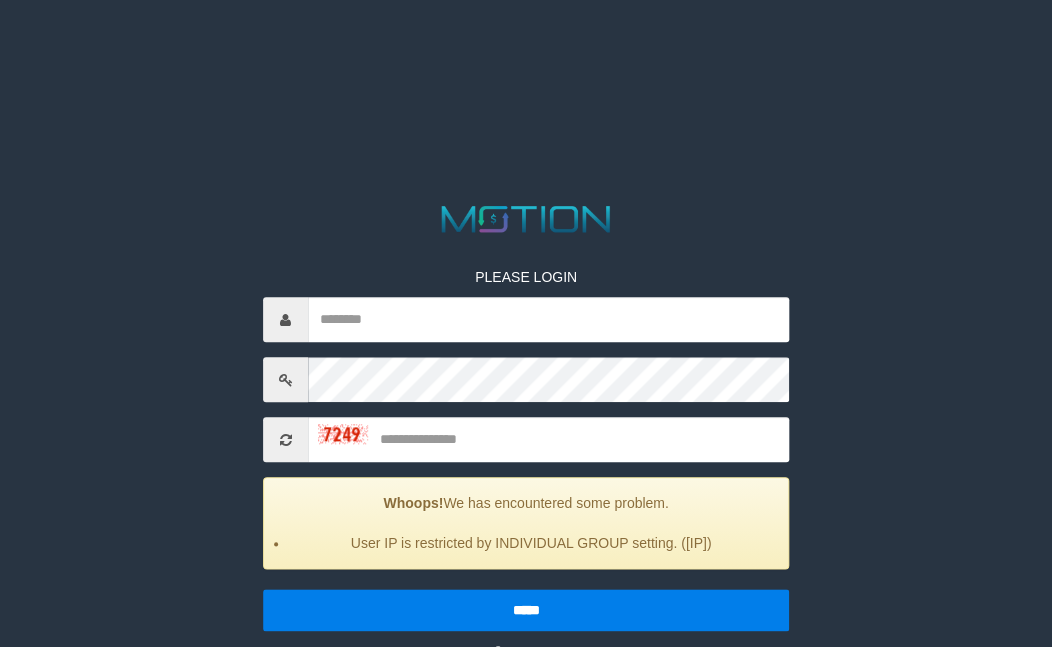 scroll, scrollTop: 42, scrollLeft: 0, axis: vertical 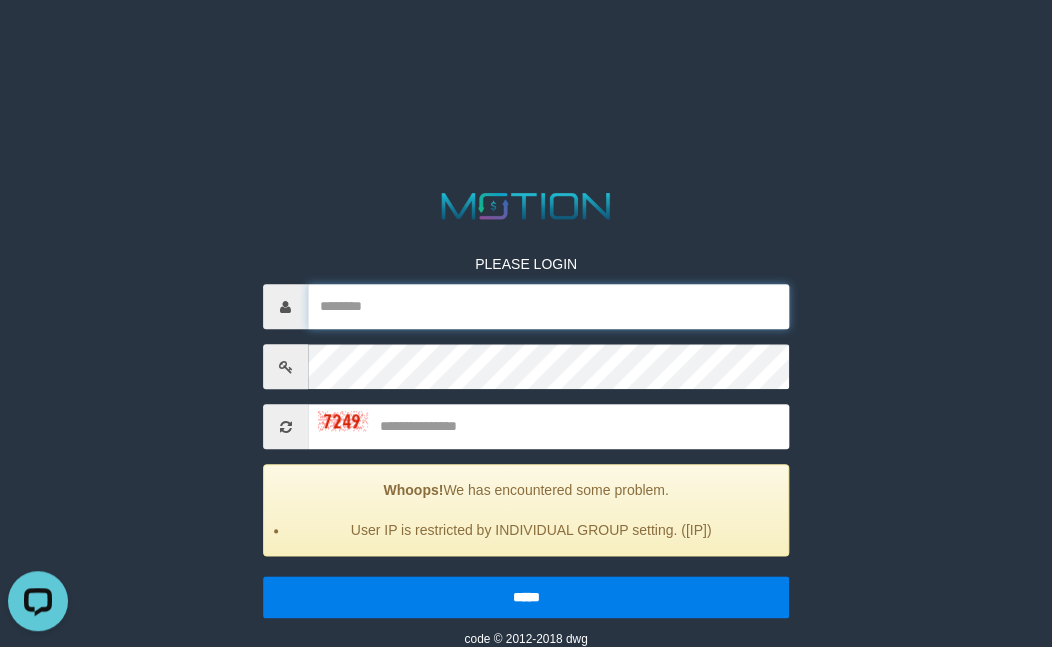type on "*********" 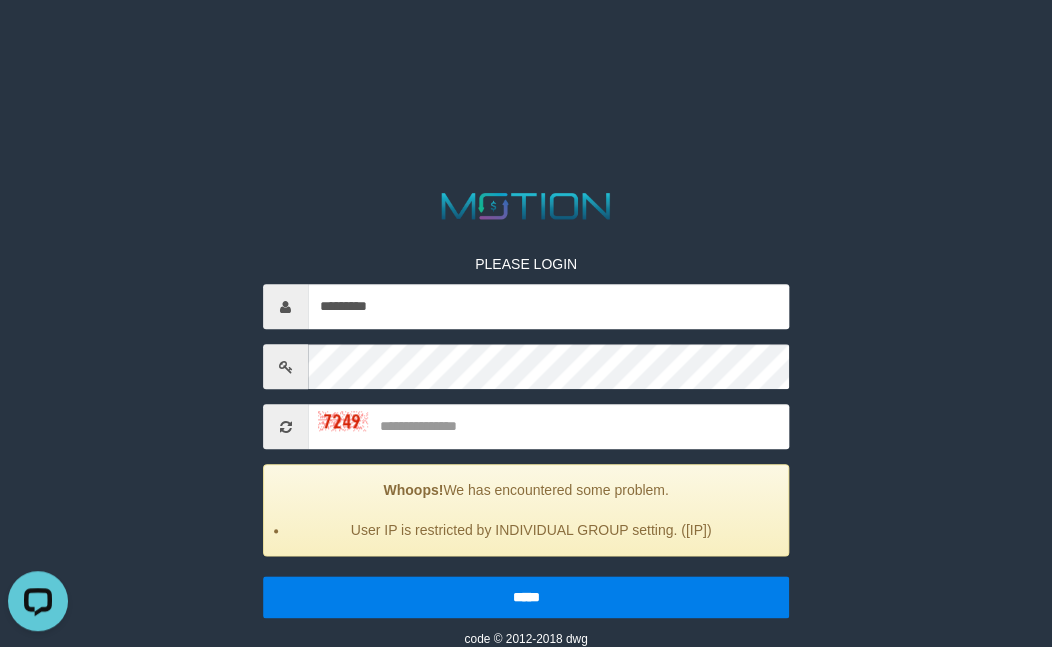 click on "User IP is restricted by INDIVIDUAL GROUP setting. ([IP])" at bounding box center [531, 530] 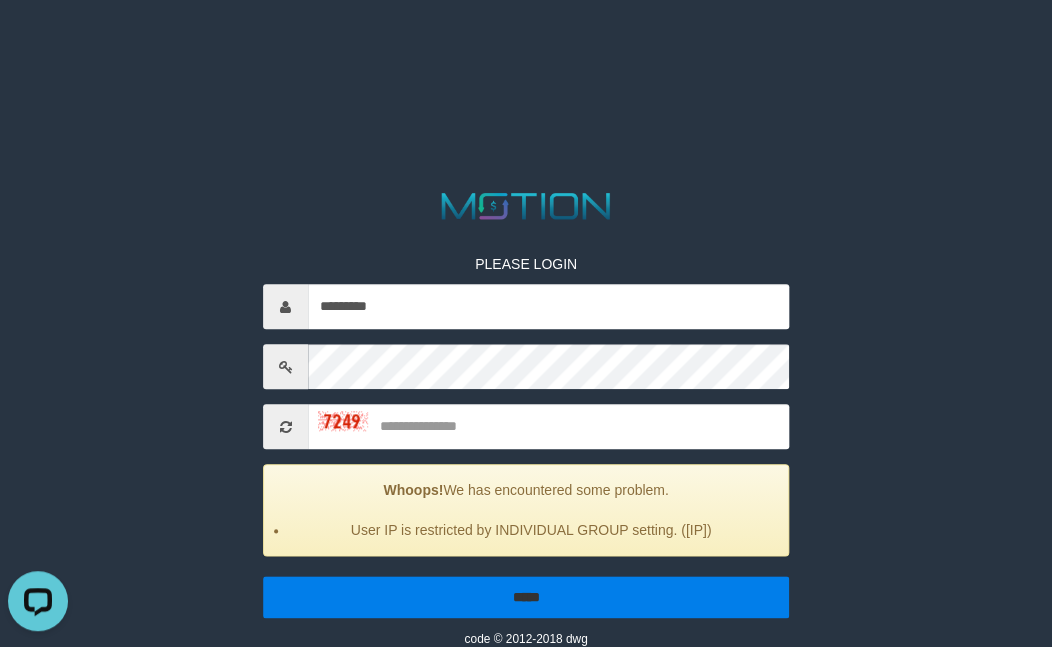 copy on "[IP]" 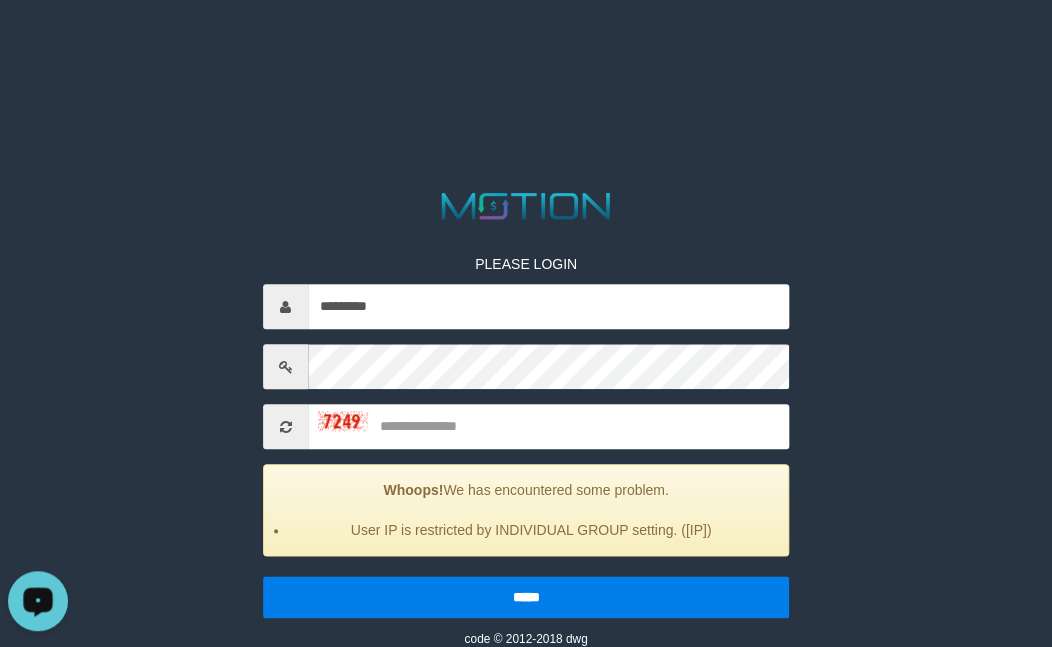 click at bounding box center (38, 600) 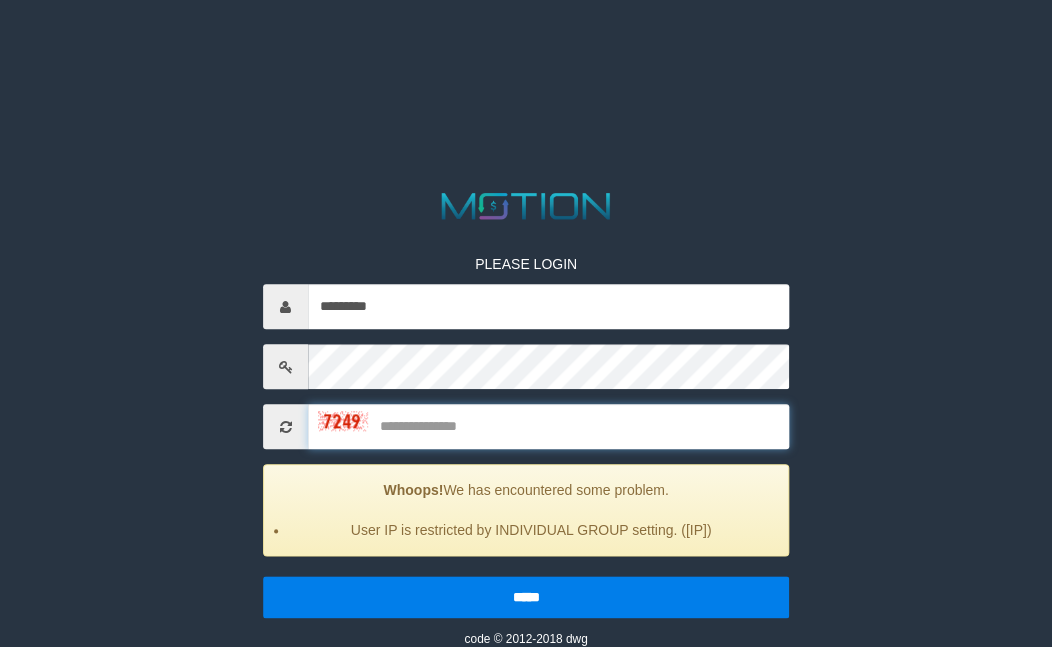 click at bounding box center [548, 426] 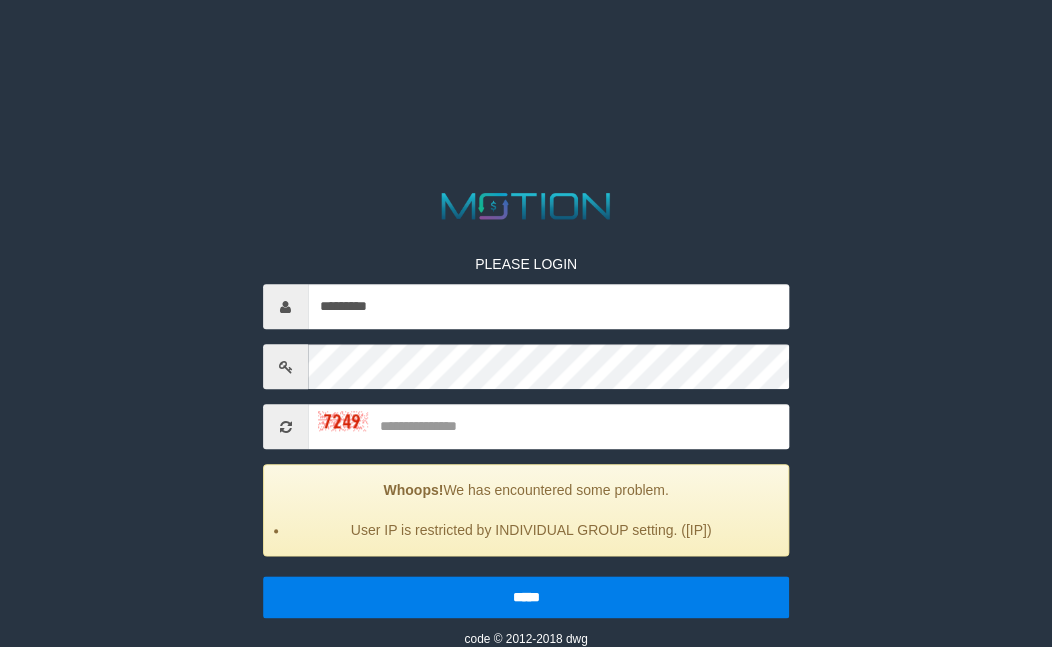 click at bounding box center (526, 206) 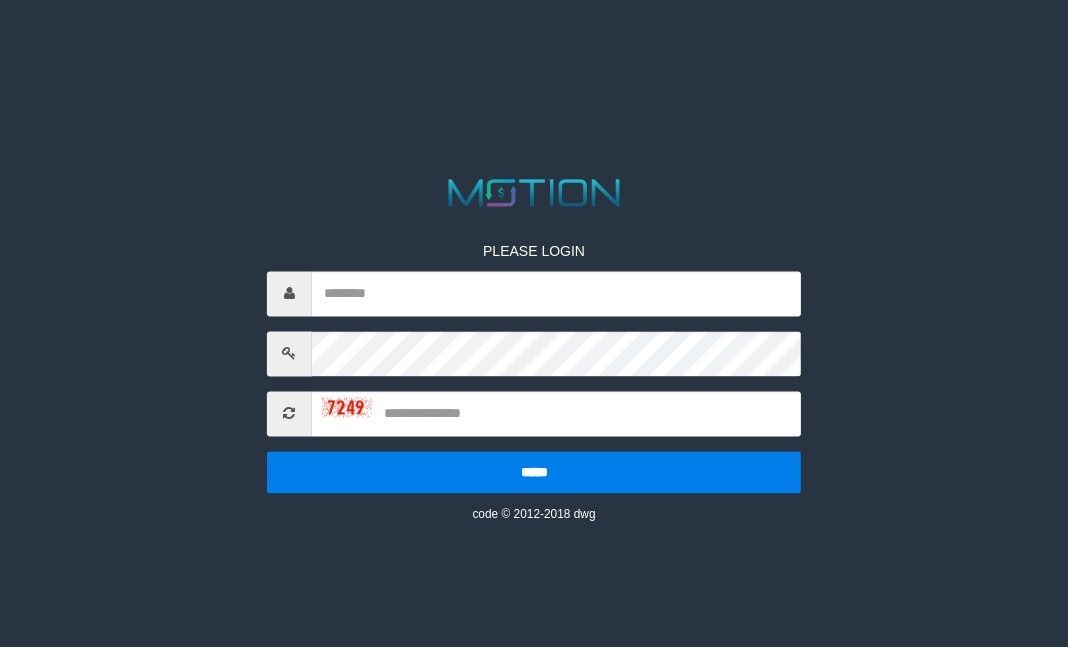 scroll, scrollTop: 0, scrollLeft: 0, axis: both 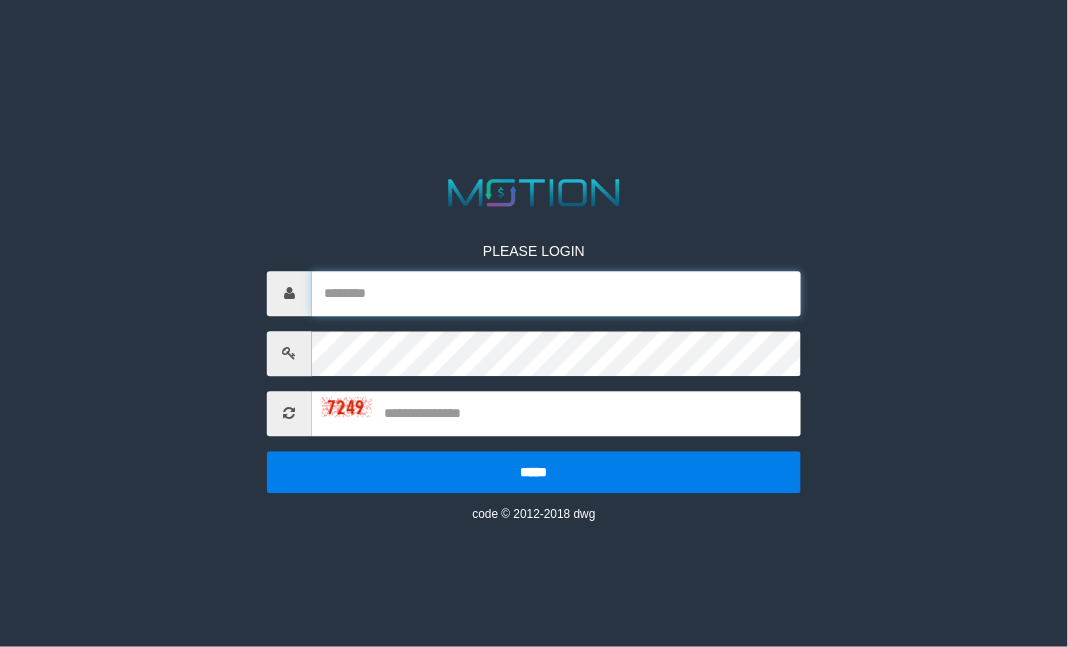 type on "*********" 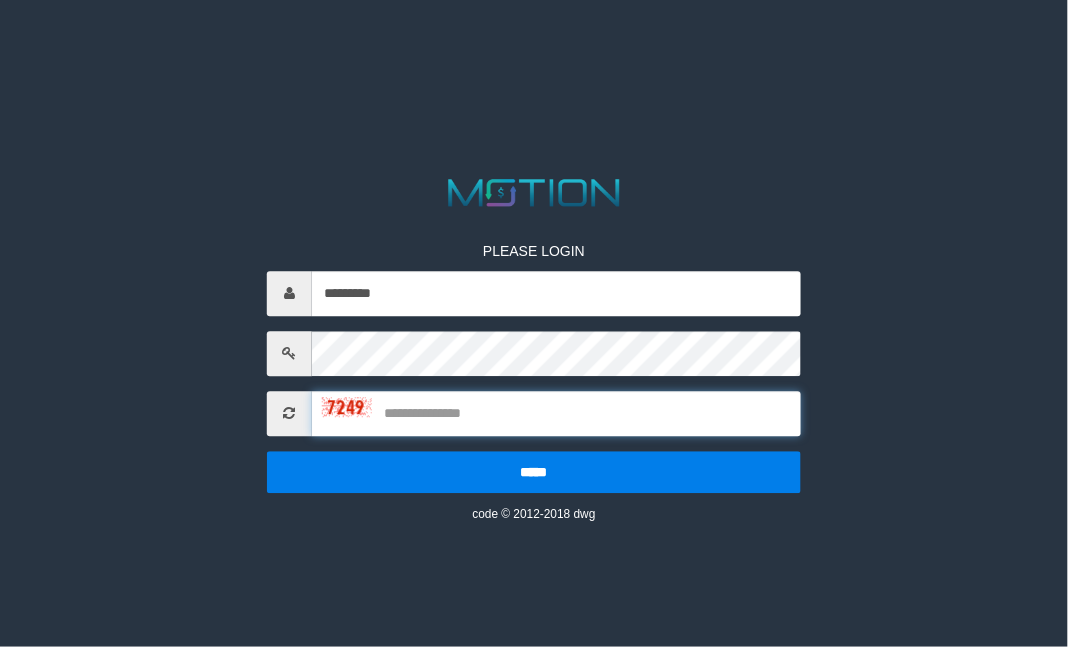 click at bounding box center [556, 413] 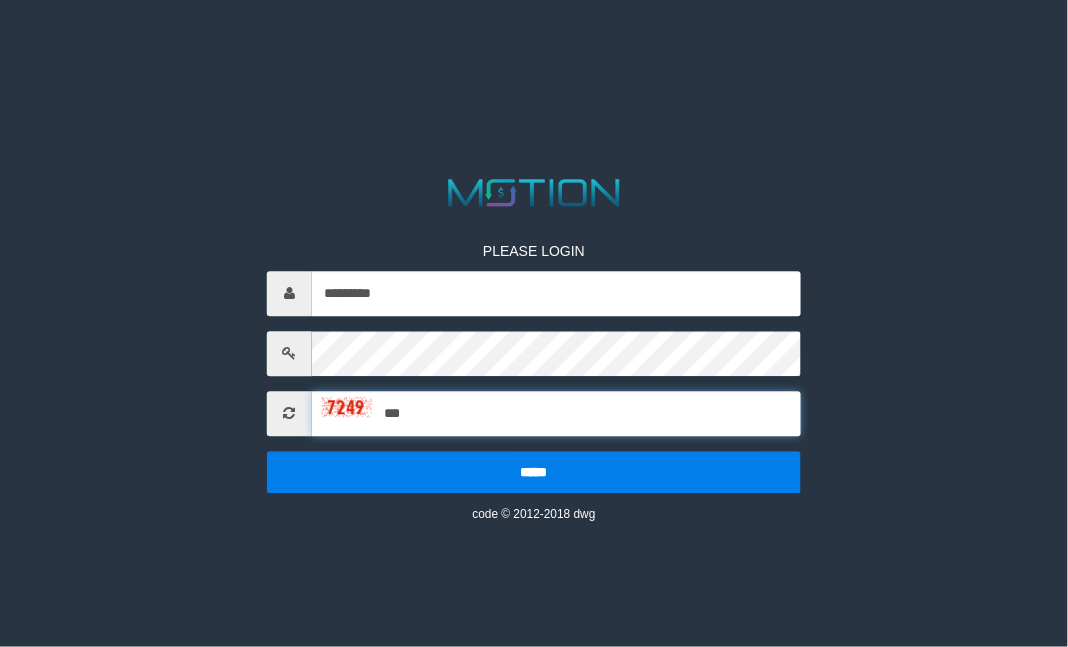 scroll, scrollTop: 0, scrollLeft: 0, axis: both 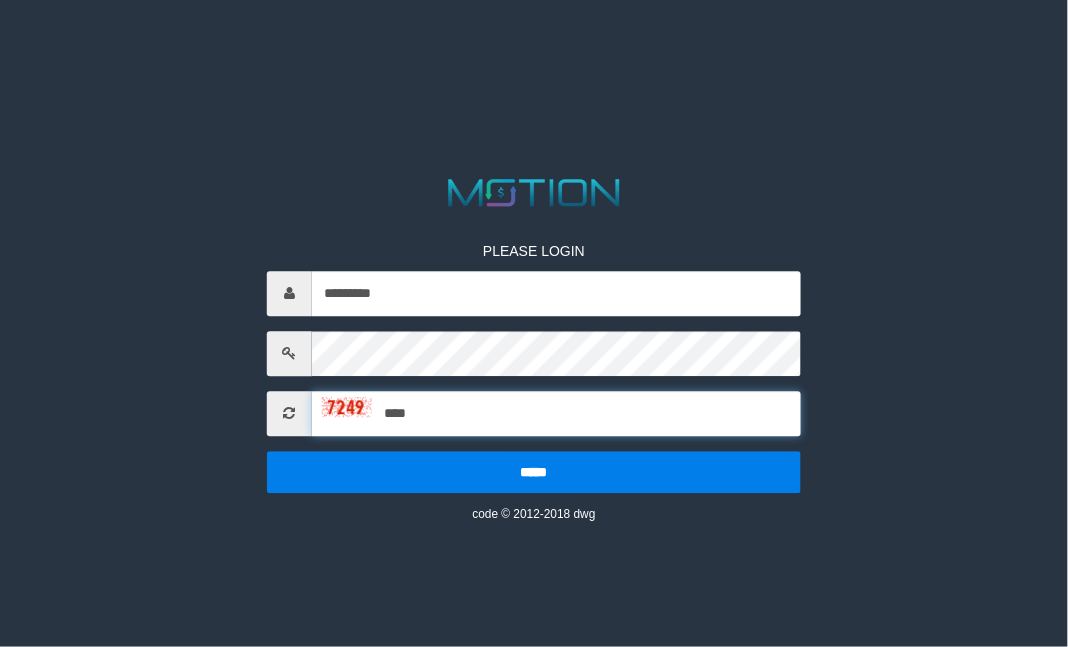 type on "****" 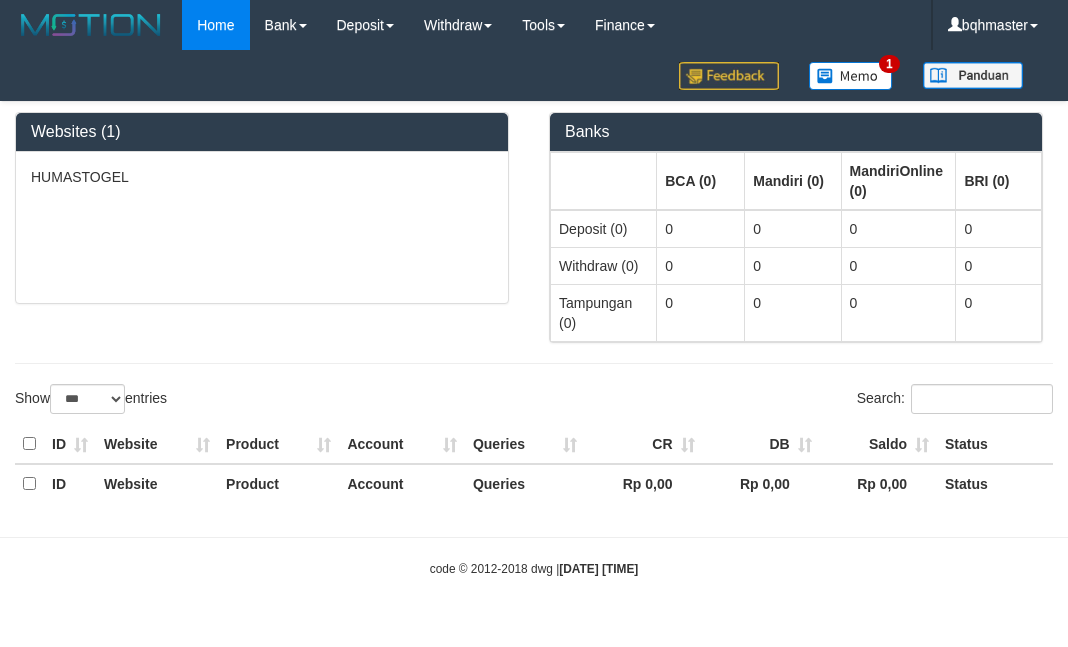 select on "***" 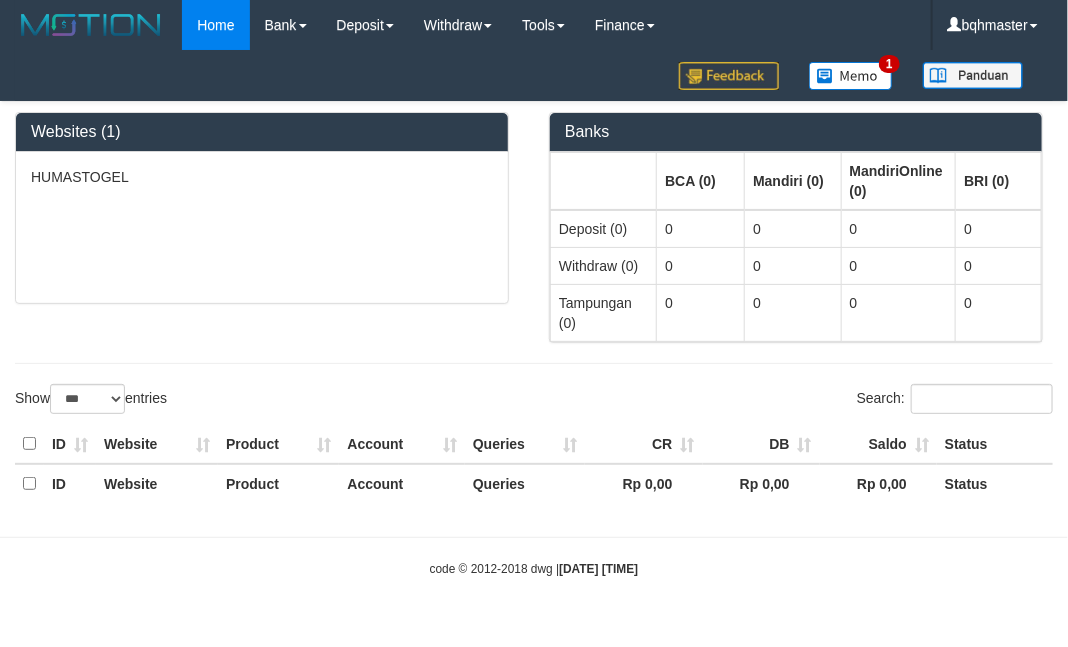scroll, scrollTop: 0, scrollLeft: 0, axis: both 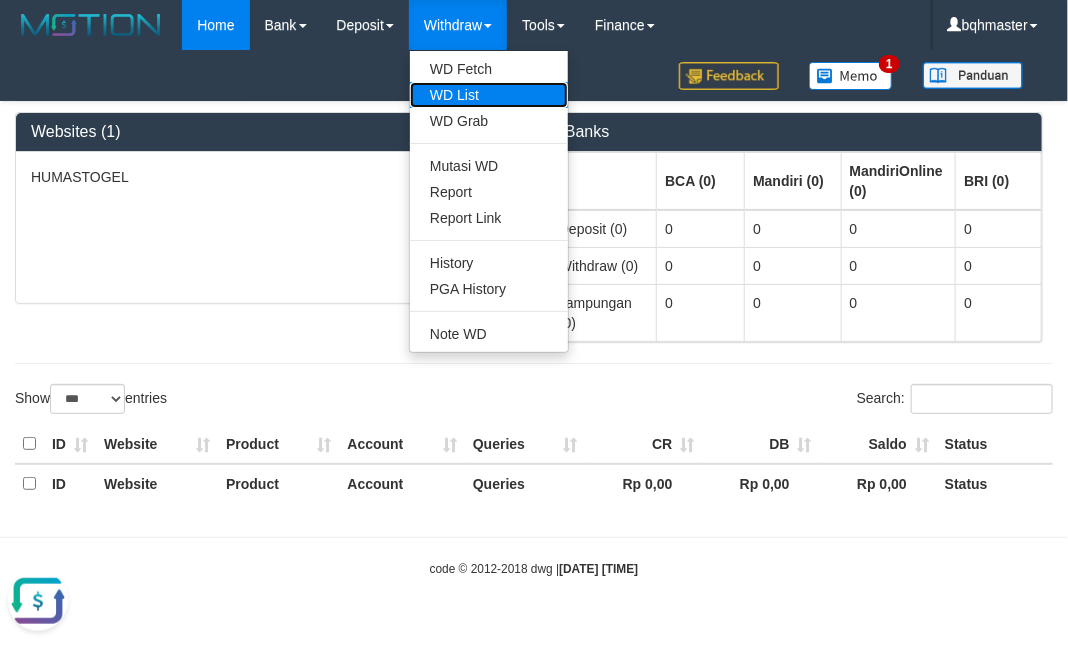 click on "WD List" at bounding box center (489, 95) 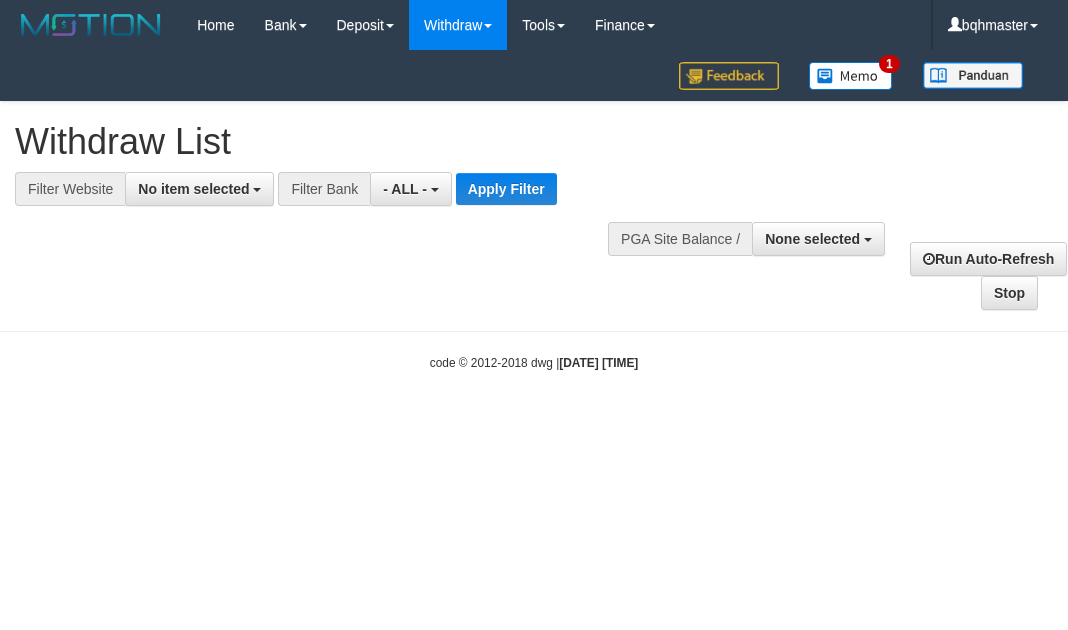 select 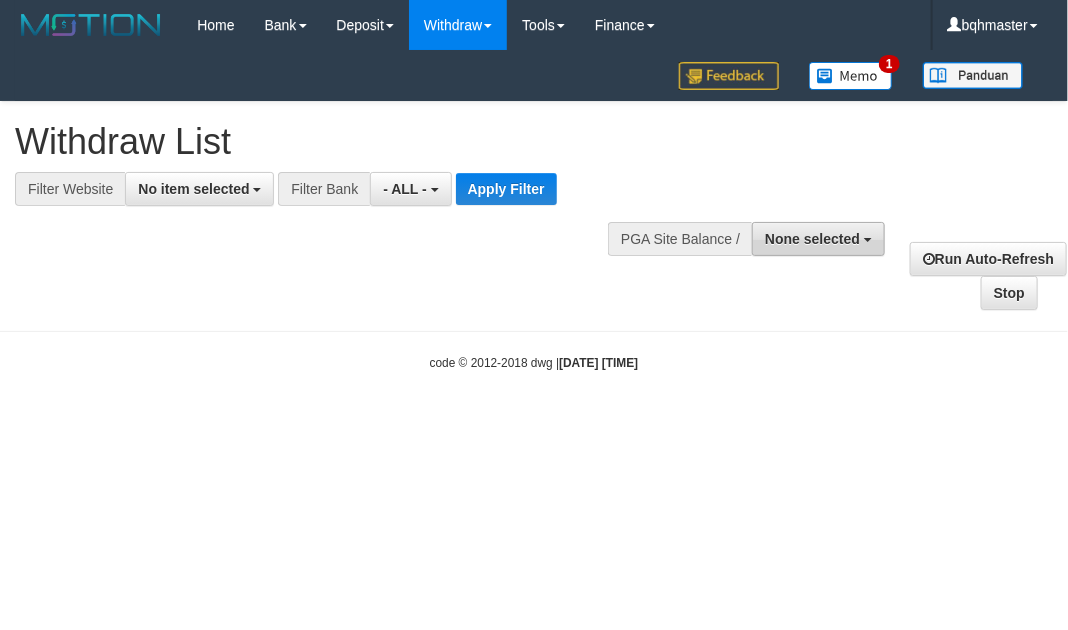 click on "None selected" at bounding box center [812, 239] 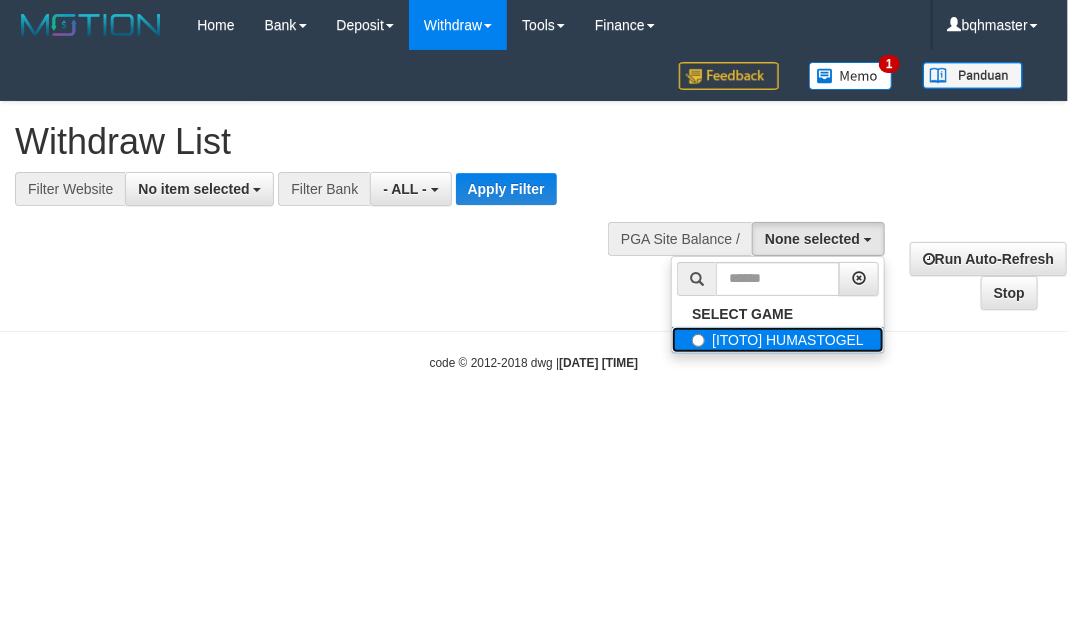 click on "[ITOTO] HUMASTOGEL" at bounding box center [778, 340] 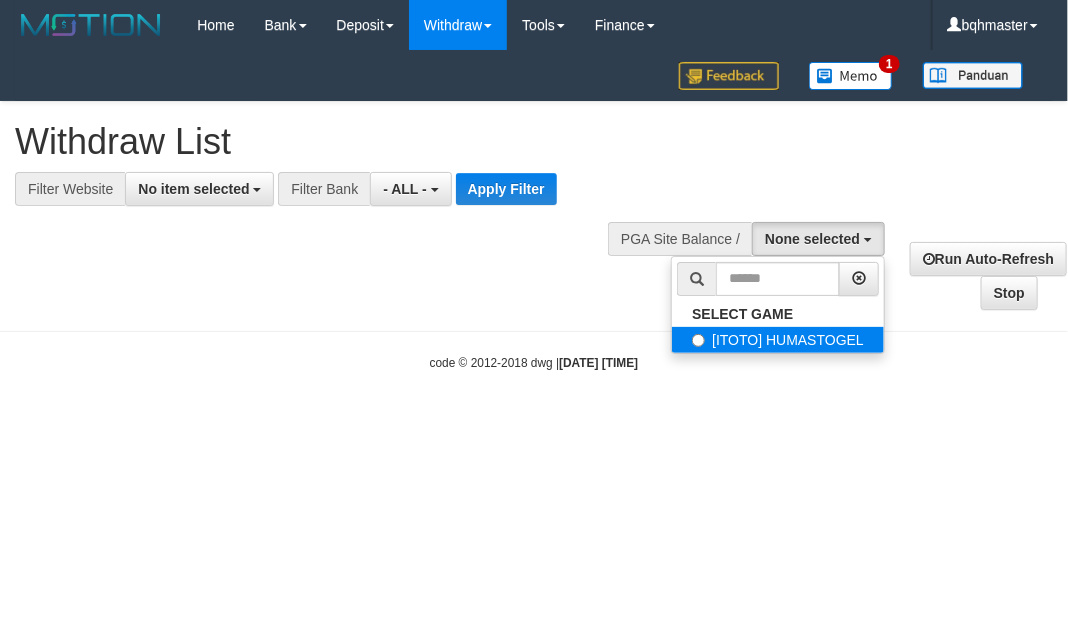 select on "****" 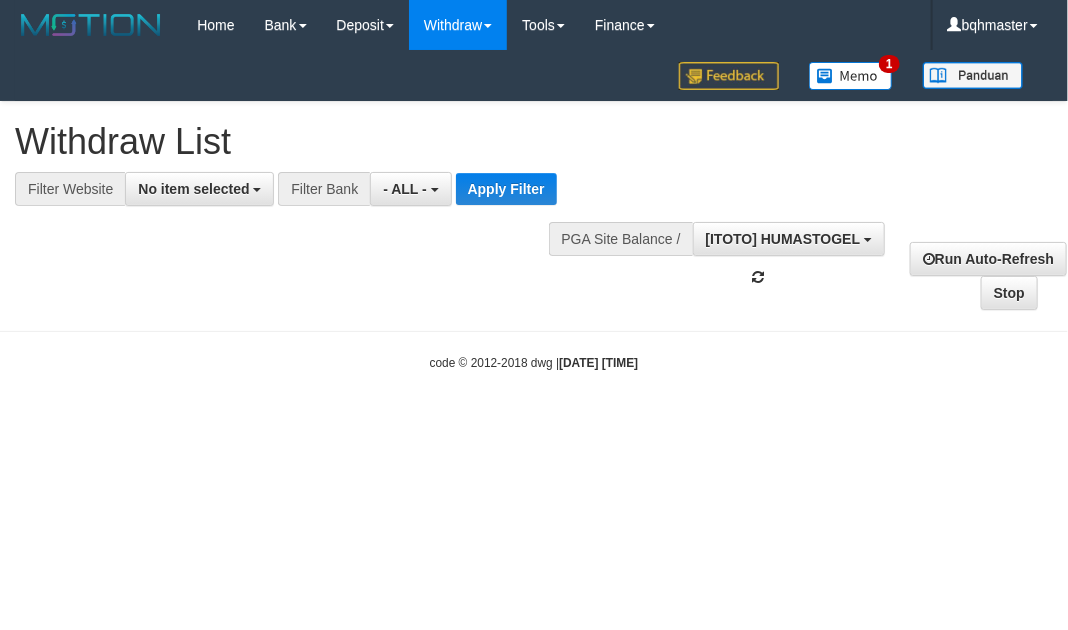 scroll, scrollTop: 17, scrollLeft: 0, axis: vertical 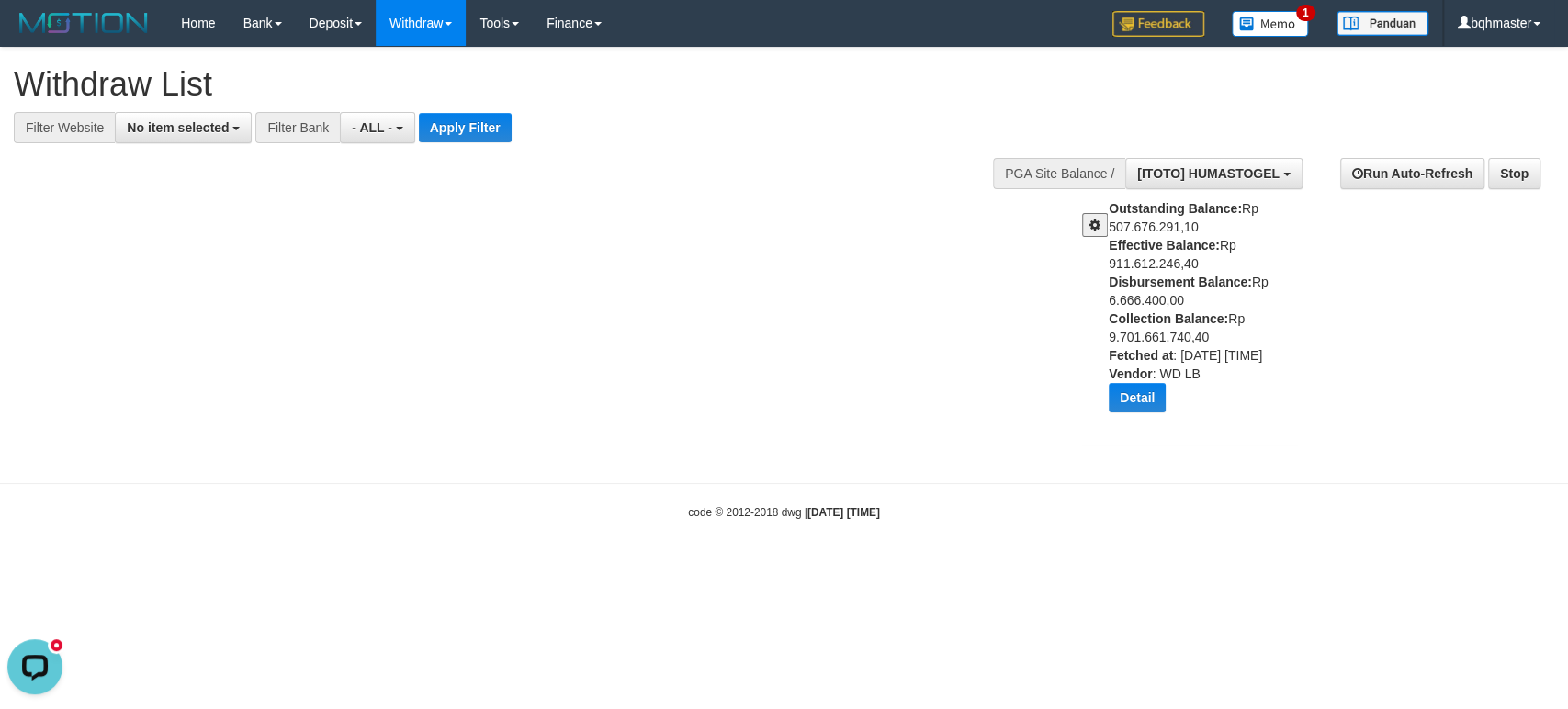 click at bounding box center [1095, 225] 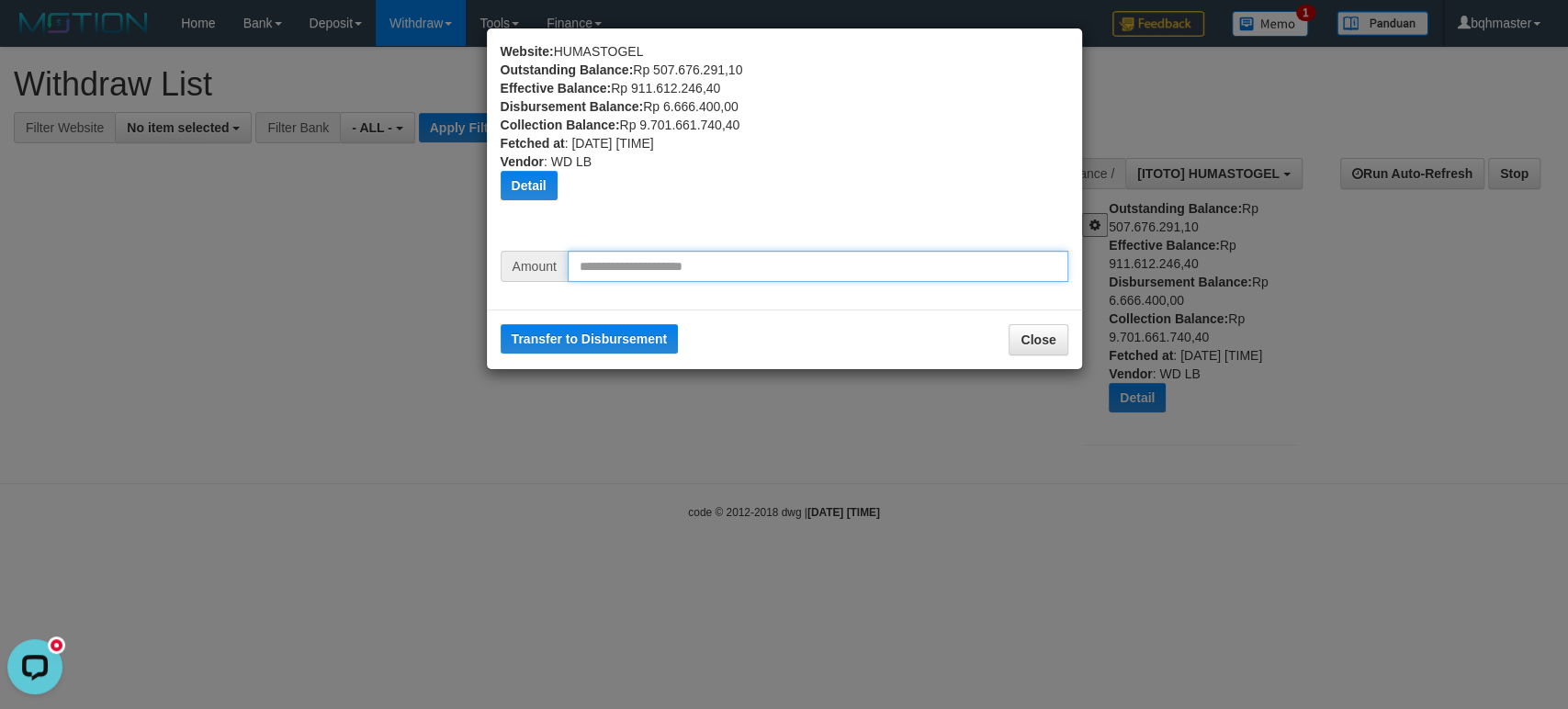 click at bounding box center (818, 266) 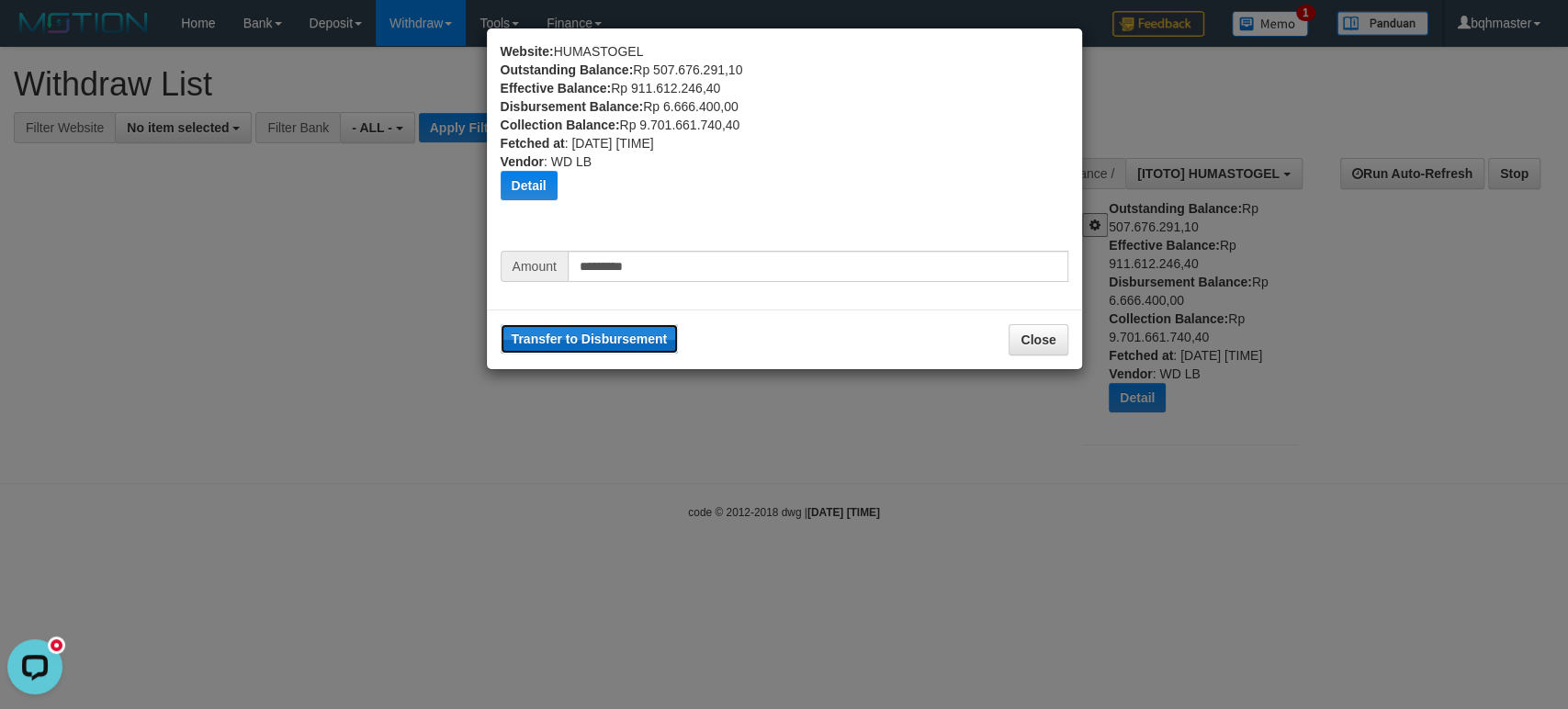 click on "Transfer to Disbursement" at bounding box center [590, 339] 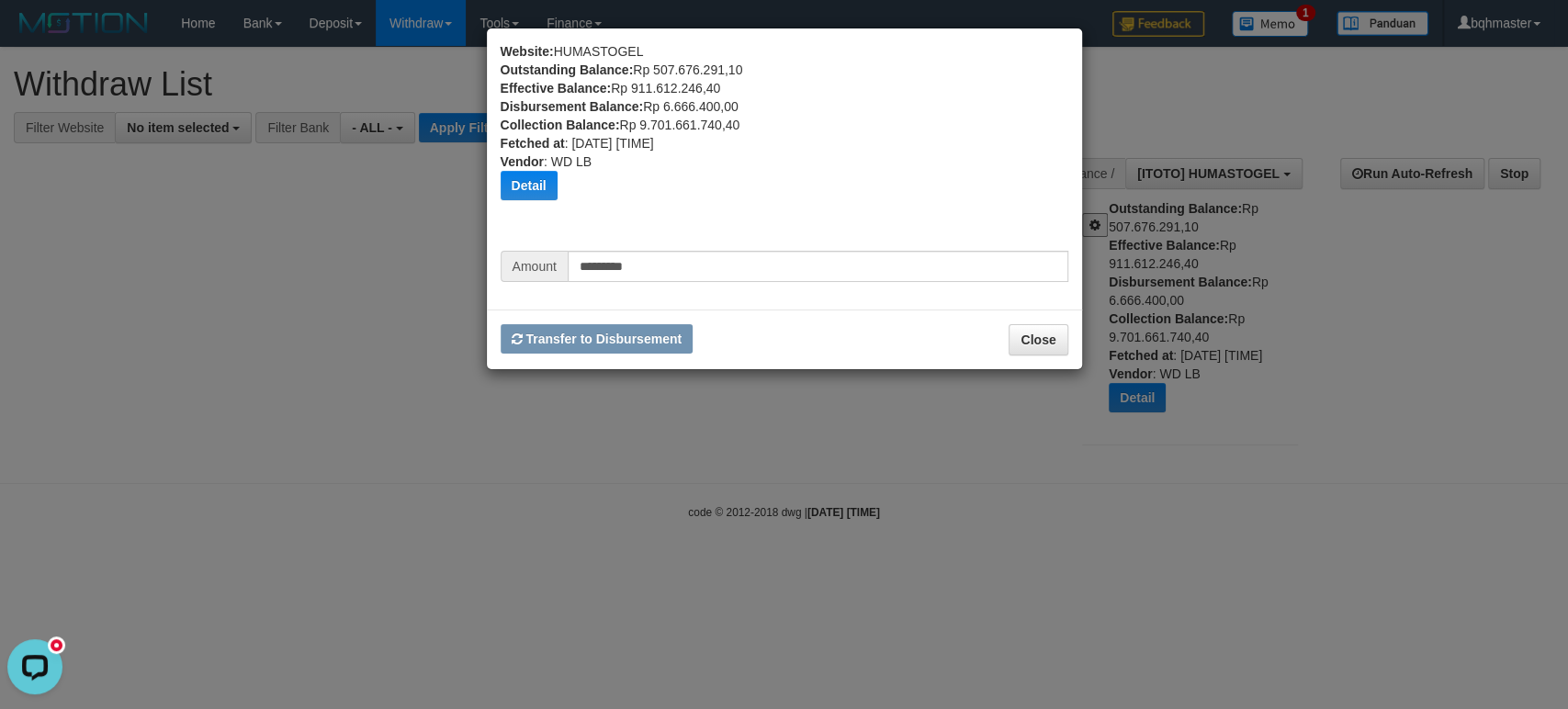 type 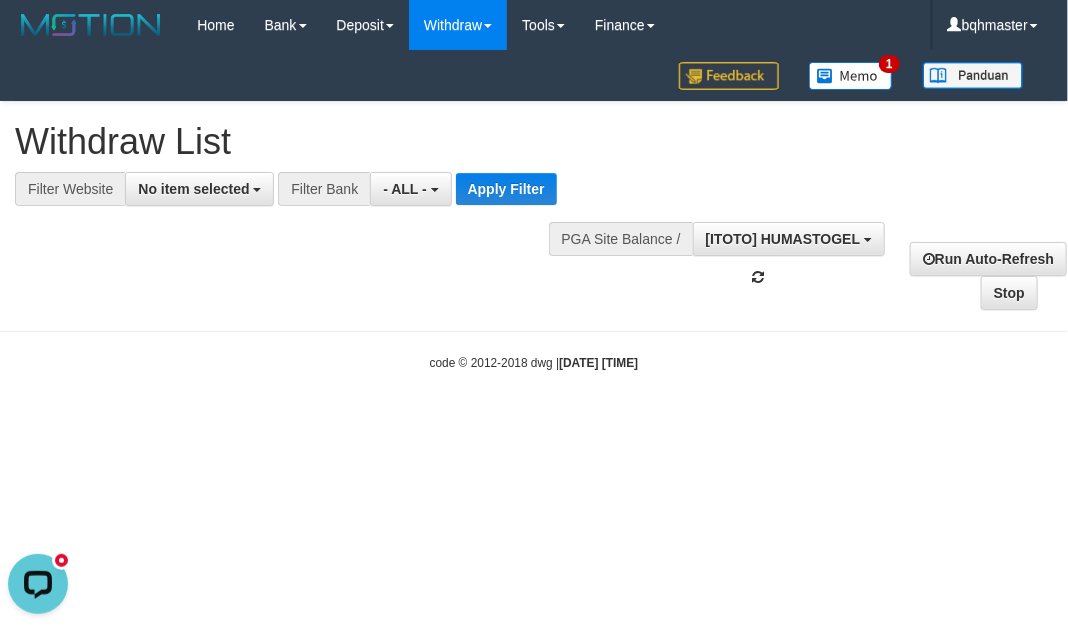 click on "code © 2012-2018 dwg |  2025/08/02 11:08:42" at bounding box center (534, 362) 